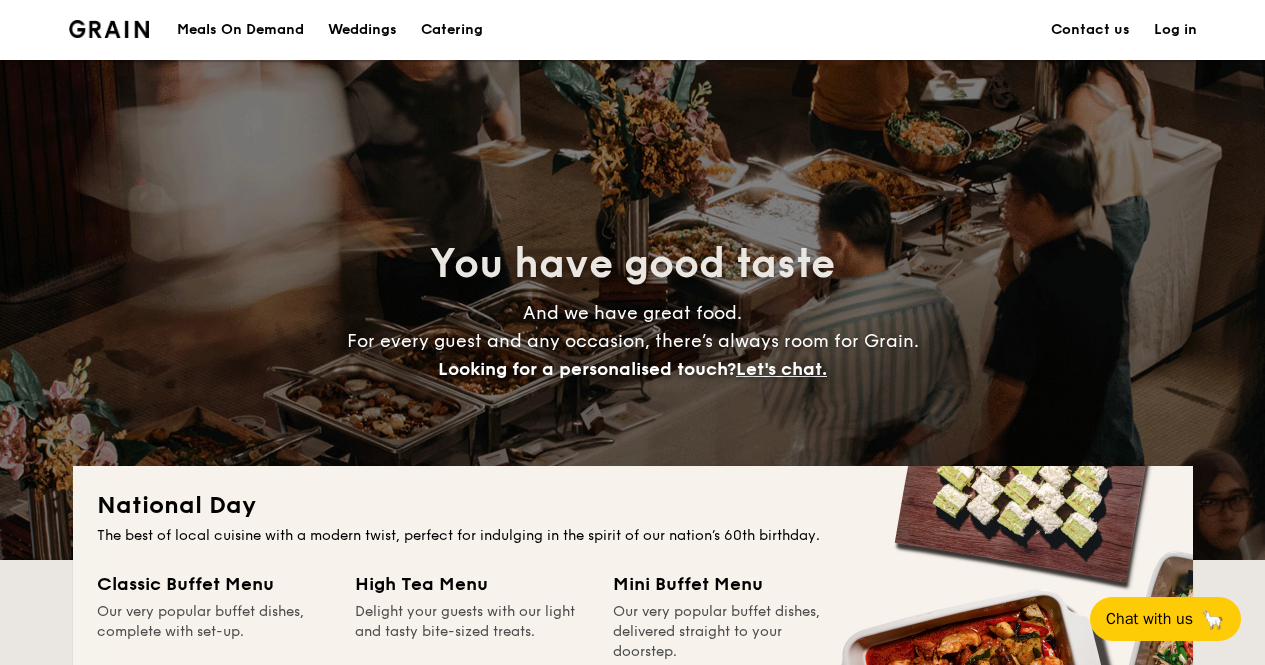 scroll, scrollTop: 0, scrollLeft: 0, axis: both 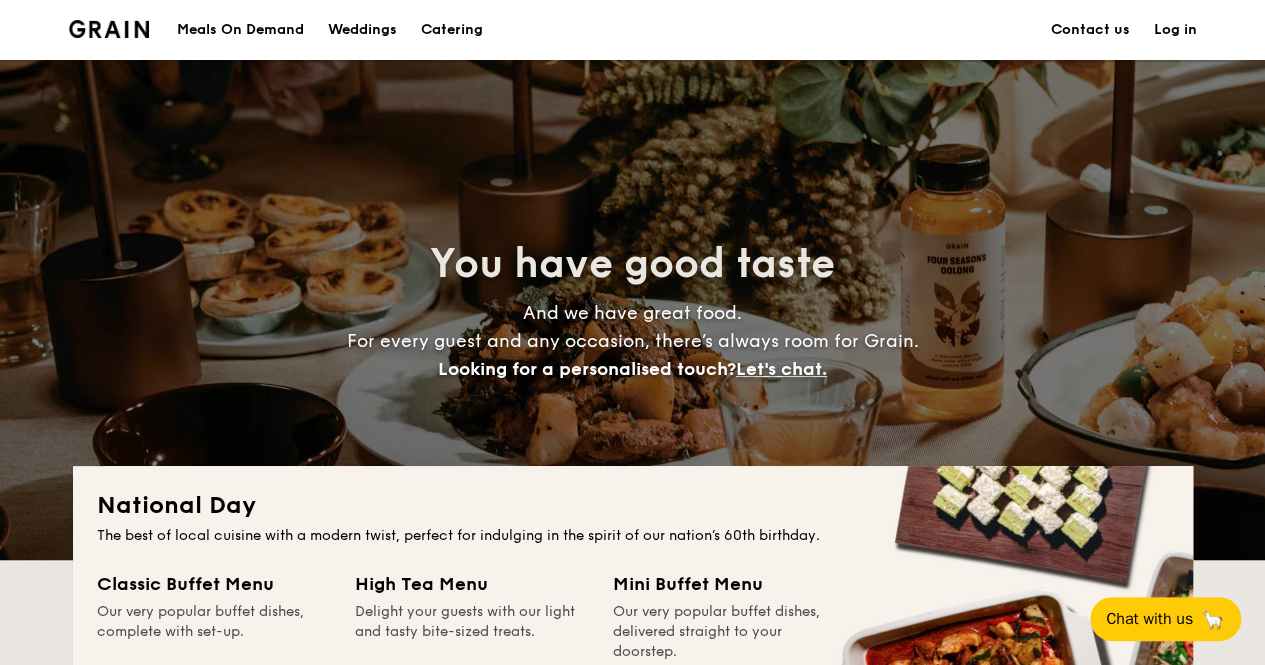 click on "Meals On Demand" at bounding box center (240, 30) 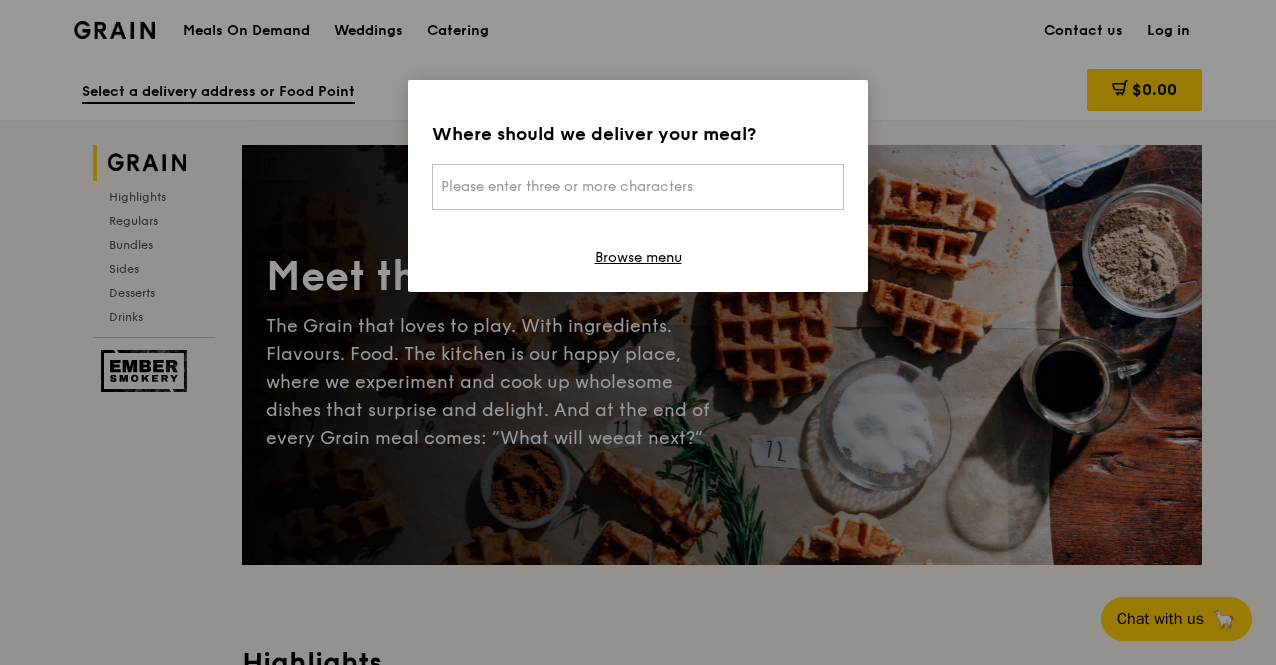 scroll, scrollTop: 0, scrollLeft: 0, axis: both 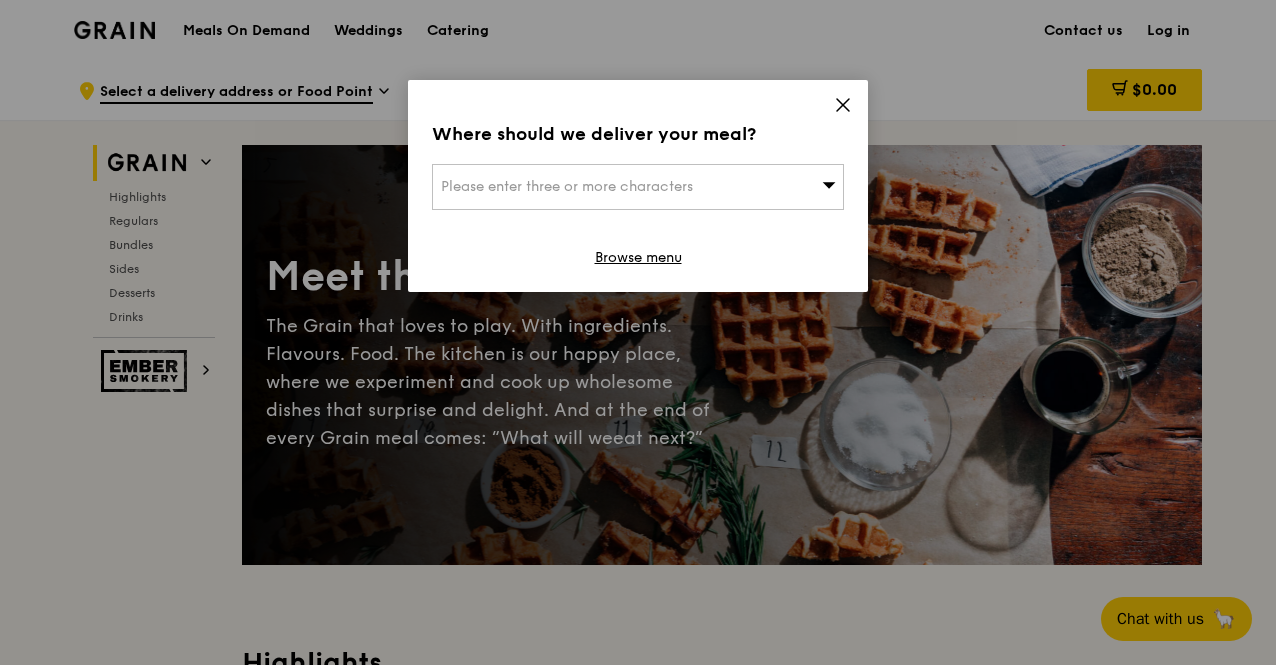 click on "Please enter three or more characters" at bounding box center [567, 186] 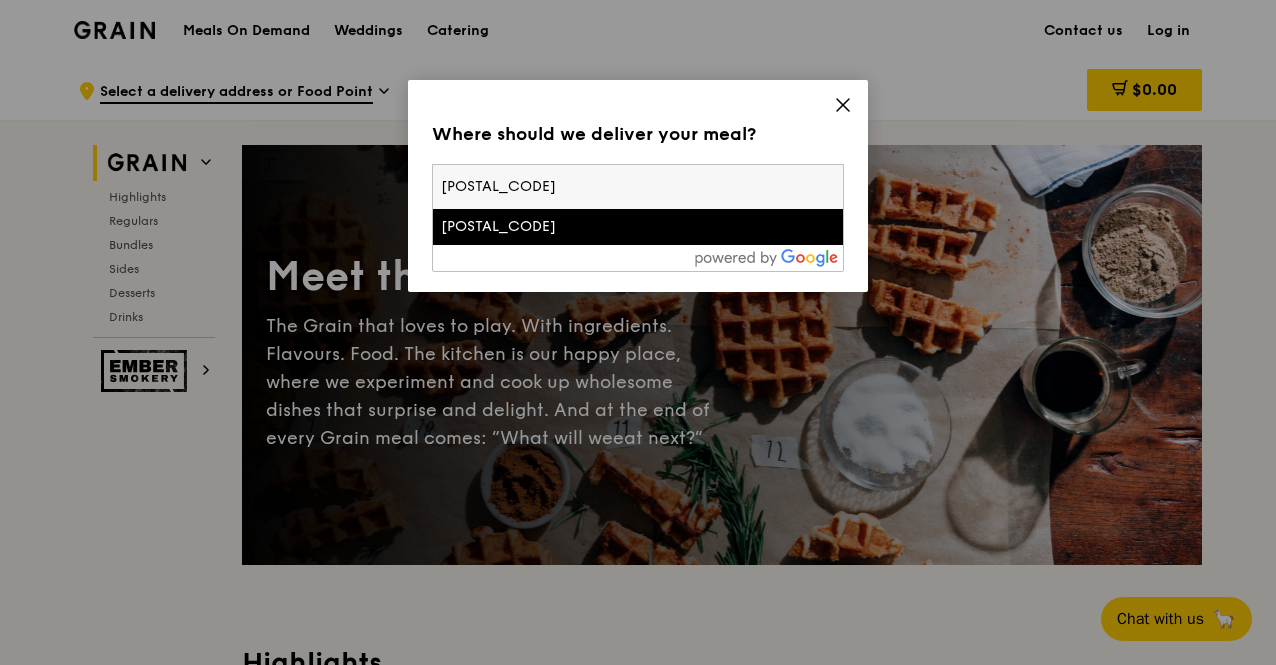 type on "[POSTAL_CODE]" 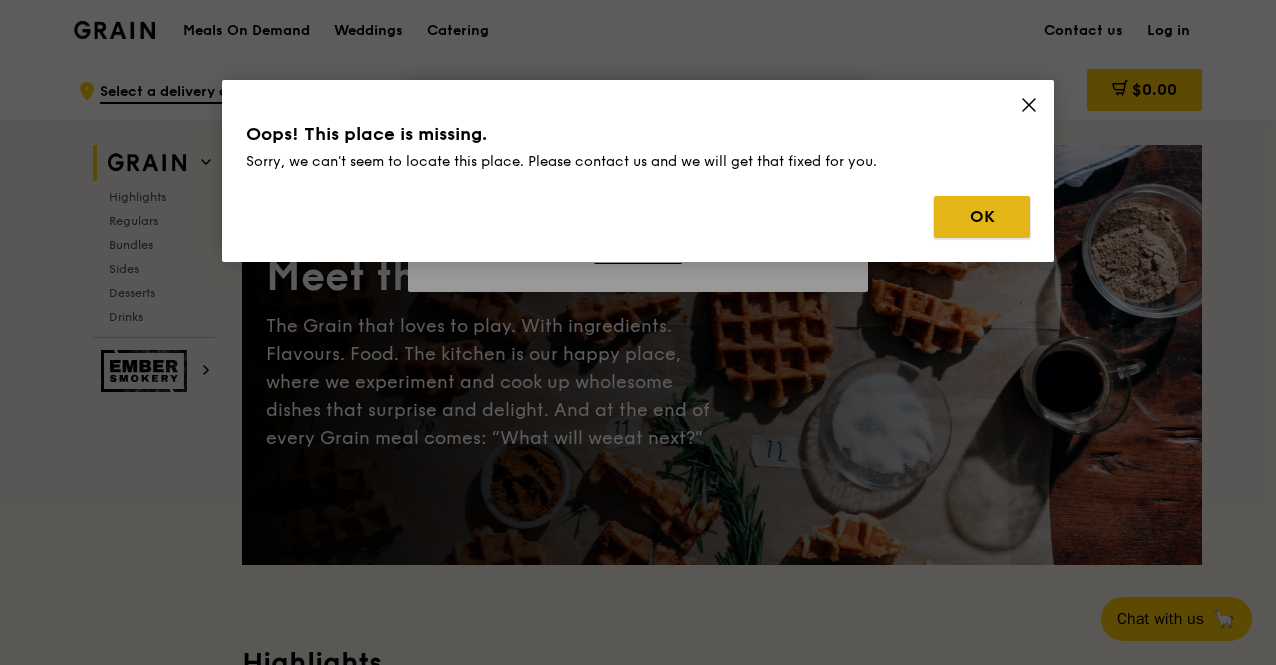 click on "OK" at bounding box center (982, 217) 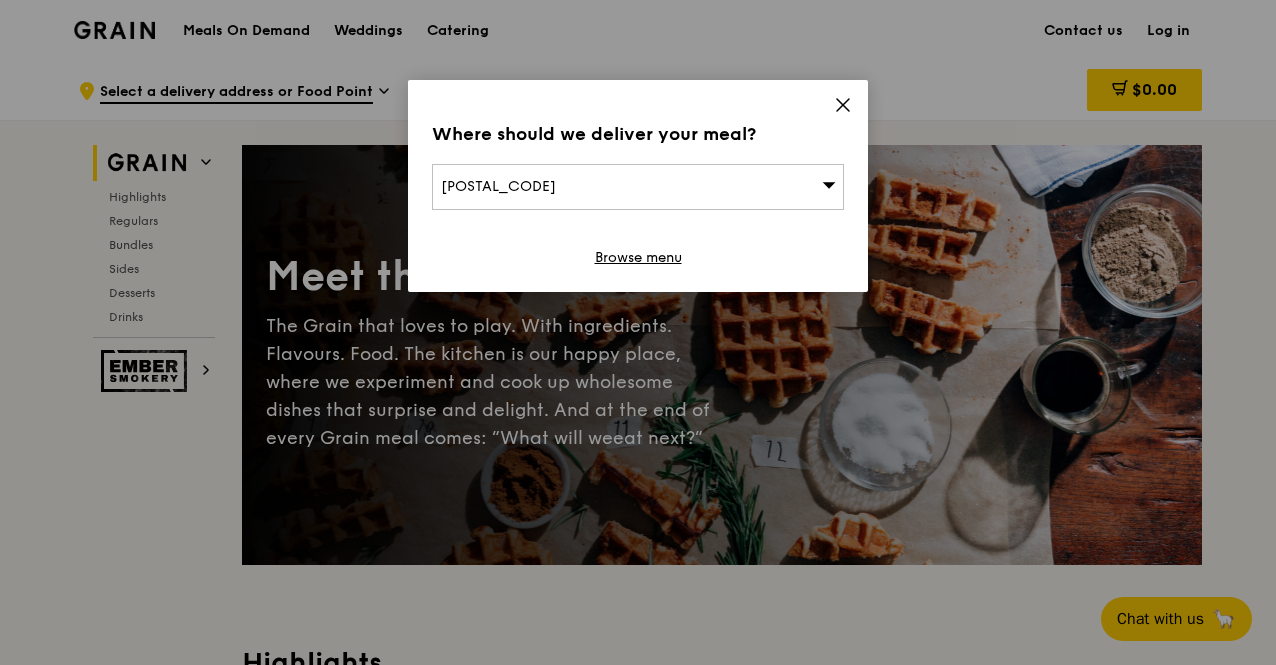click on "[POSTAL_CODE]" at bounding box center [498, 186] 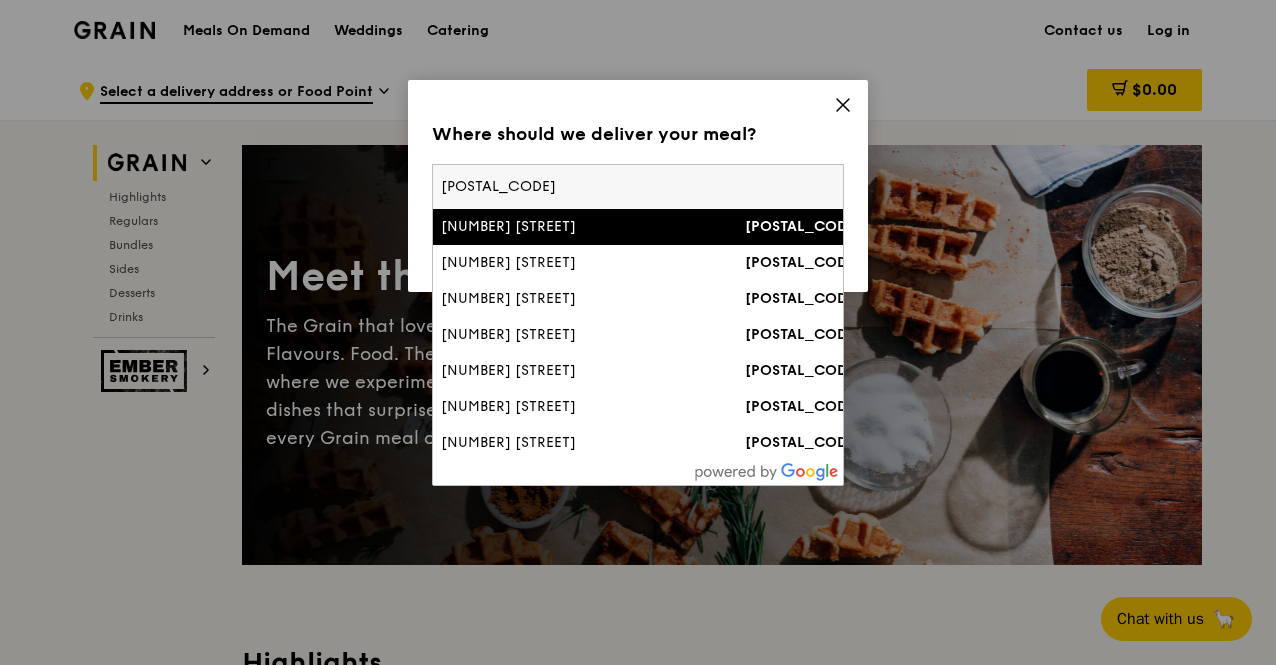 type on "[POSTAL_CODE]" 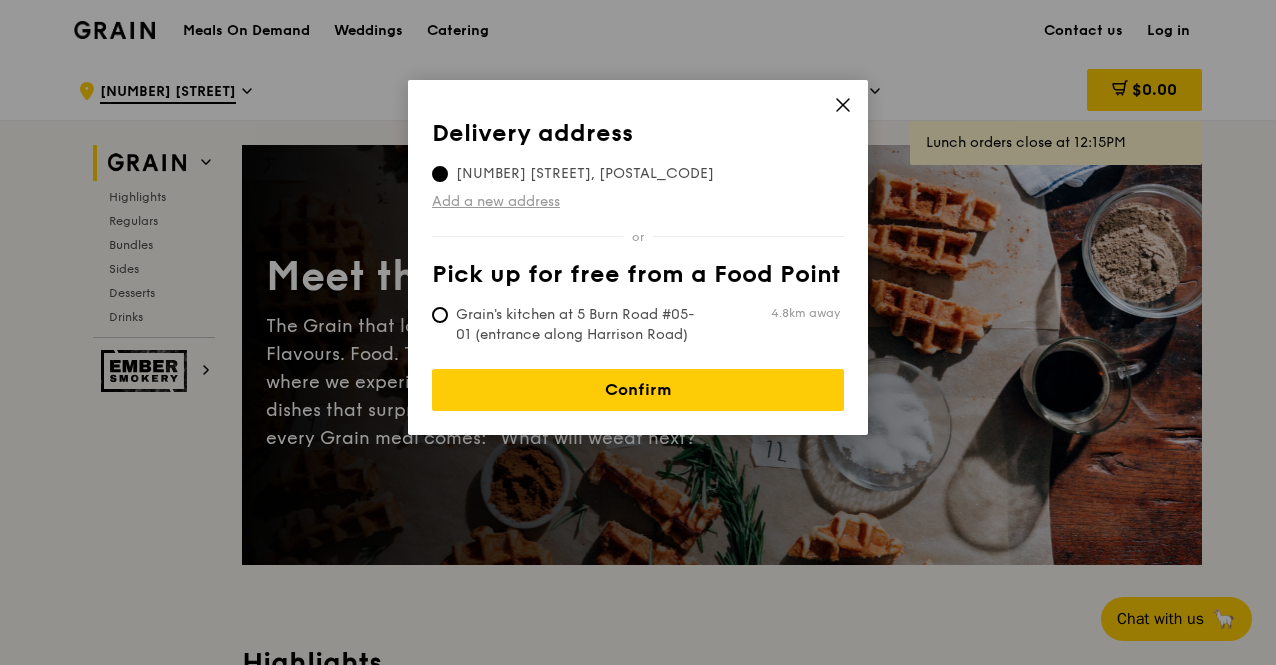 click on "Add a new address" at bounding box center (638, 202) 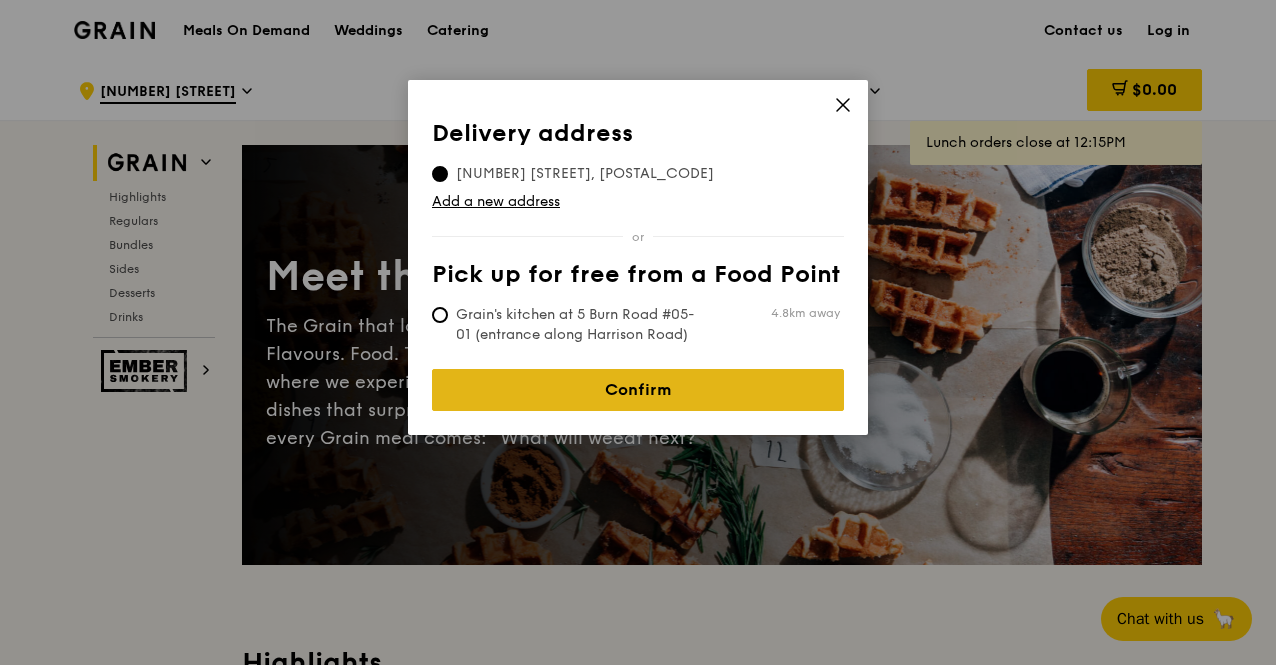 click on "Confirm" at bounding box center [638, 390] 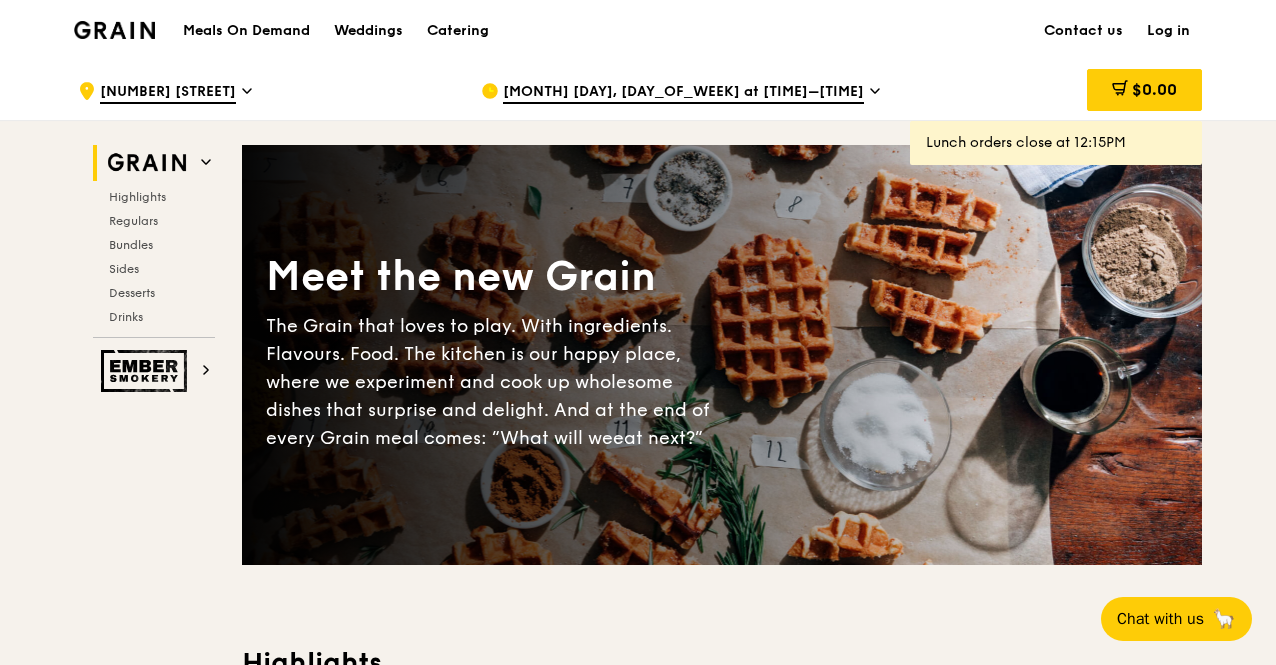 click on "[MONTH] [DAY], [DAY_OF_WEEK] at [TIME]–[TIME]" at bounding box center (683, 93) 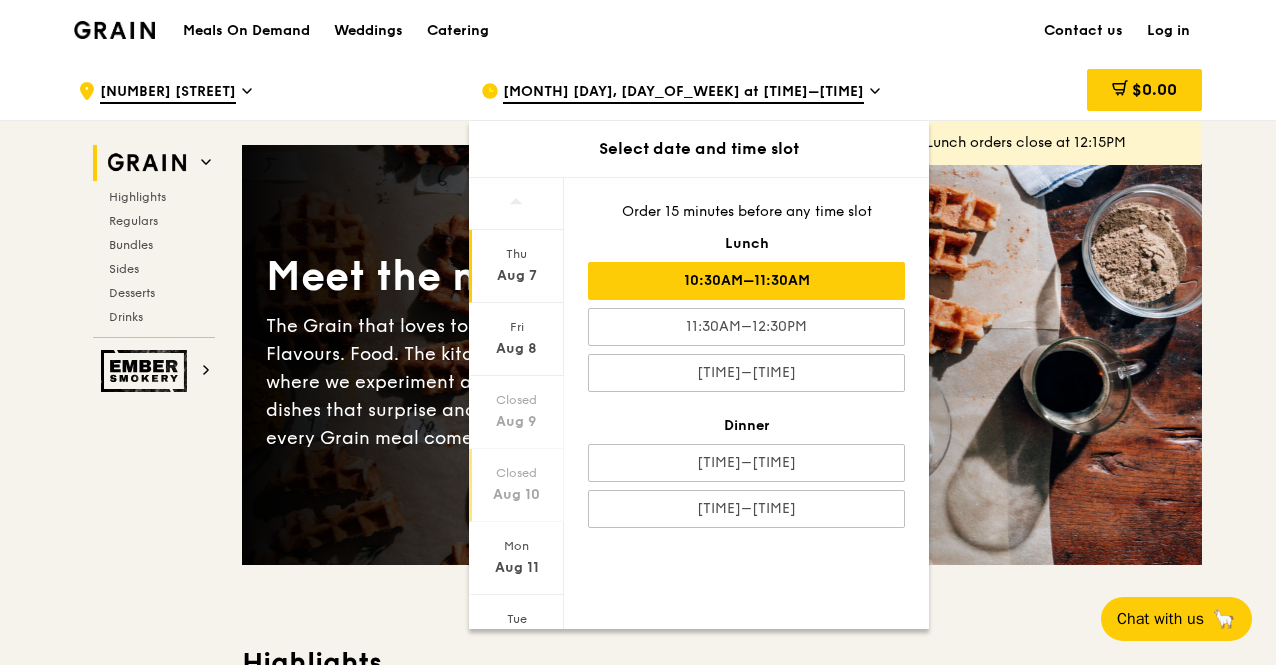 scroll, scrollTop: 160, scrollLeft: 0, axis: vertical 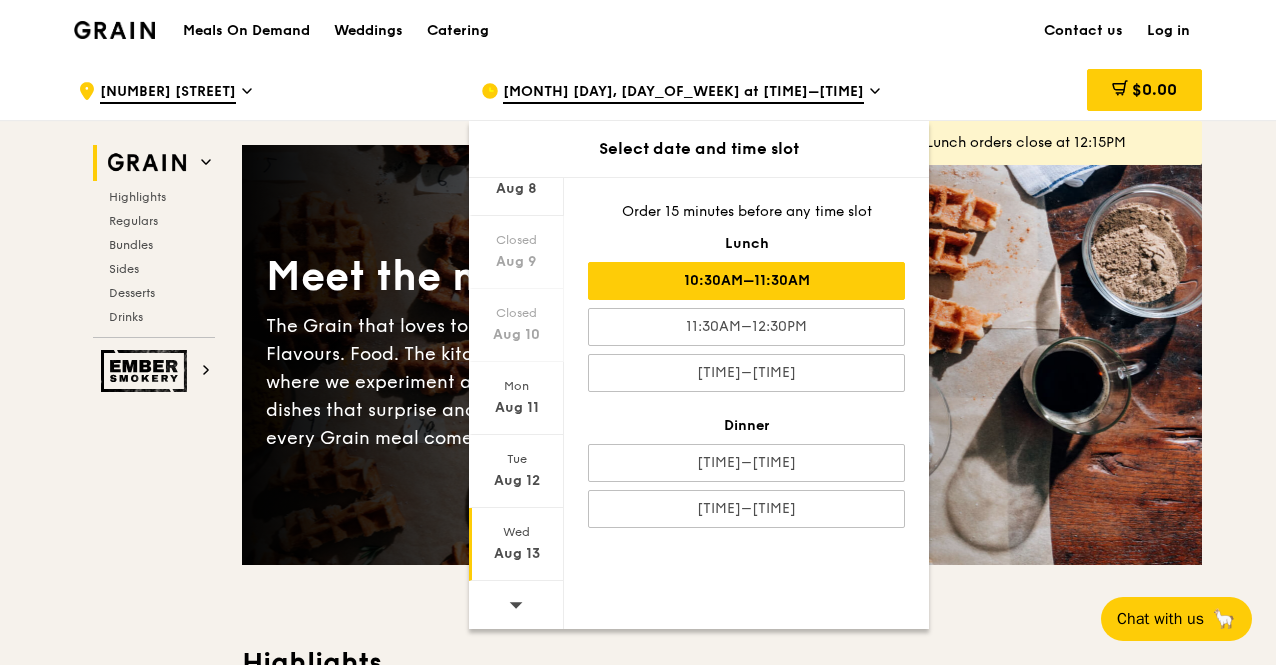 click on "Aug 13" at bounding box center (516, 554) 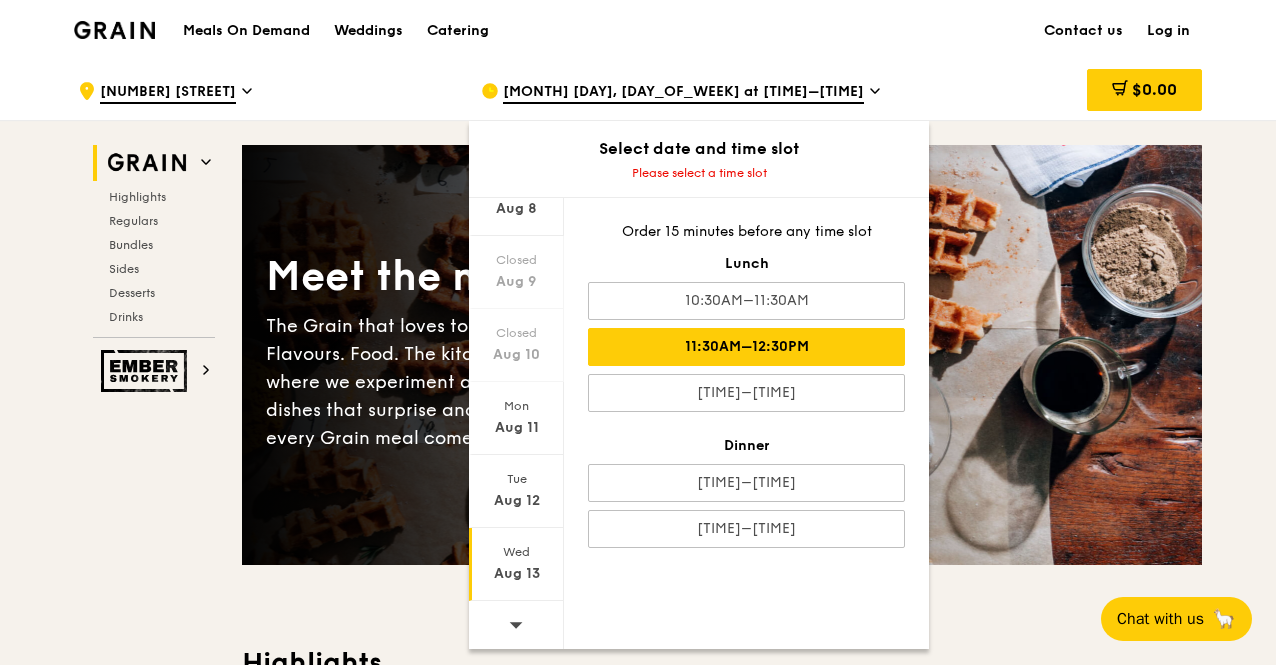 click on "11:30AM–12:30PM" at bounding box center (746, 347) 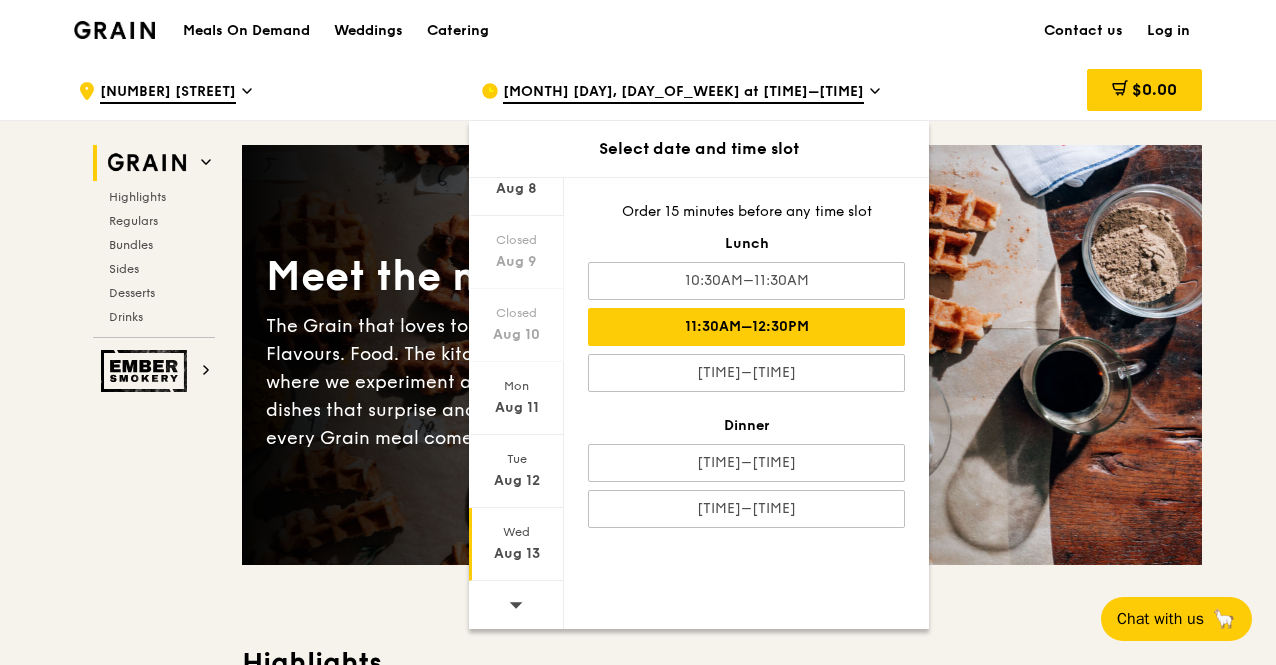 click on "[MONTH] [DAY], [DAY_OF_WEEK] at [TIME]–[TIME]" at bounding box center [666, 91] 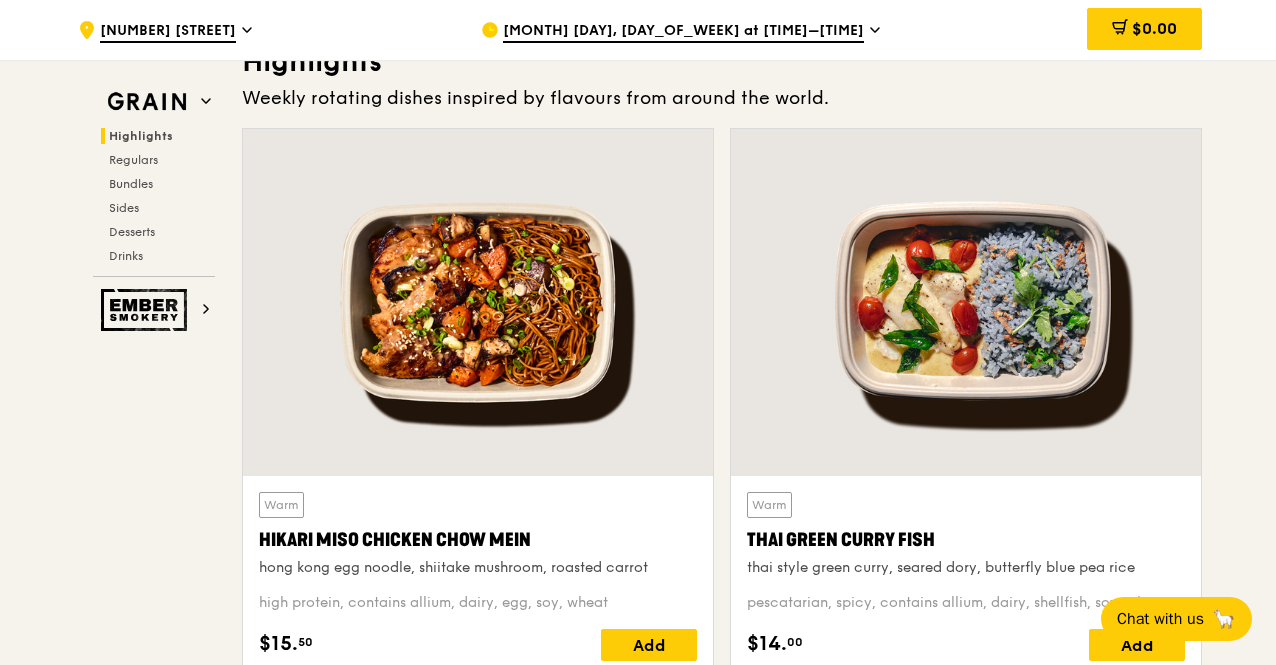 scroll, scrollTop: 800, scrollLeft: 0, axis: vertical 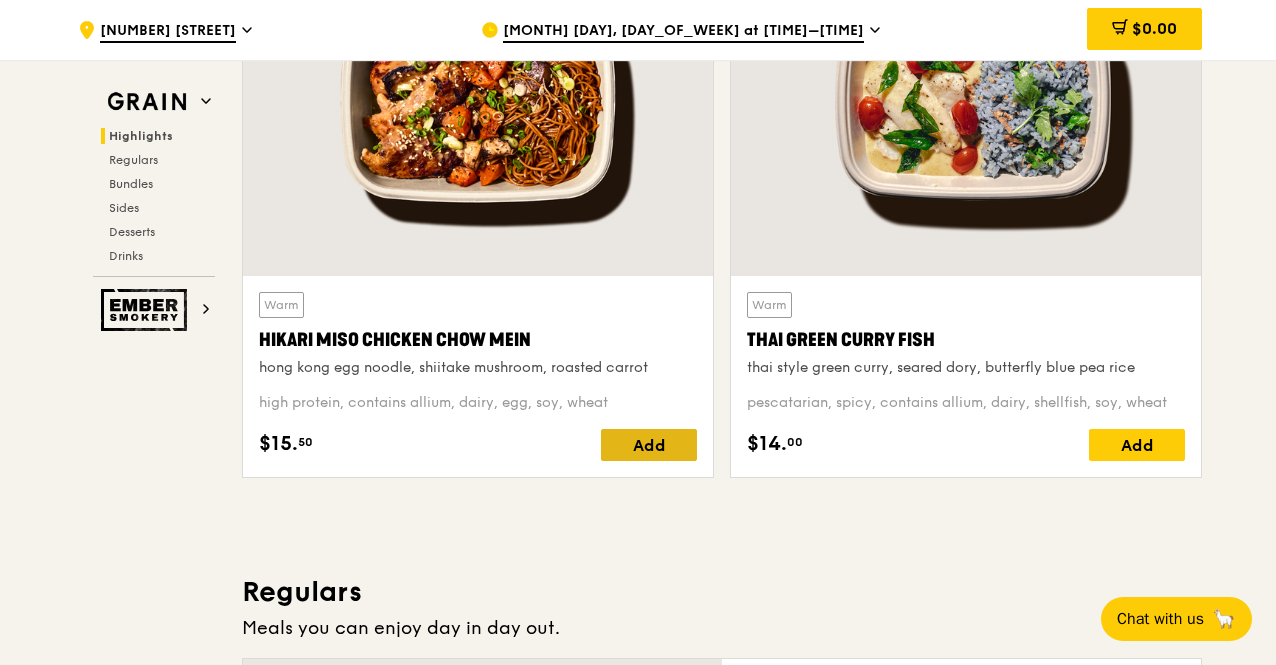 click on "Add" at bounding box center (649, 445) 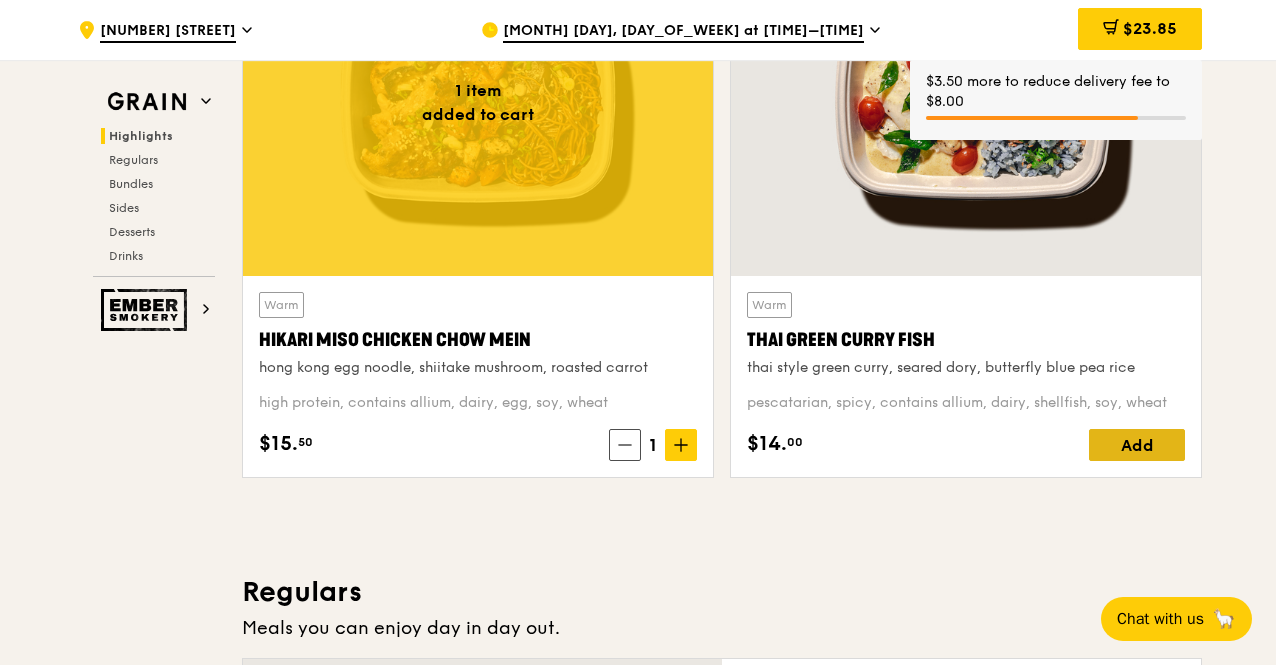 click on "Add" at bounding box center [1137, 445] 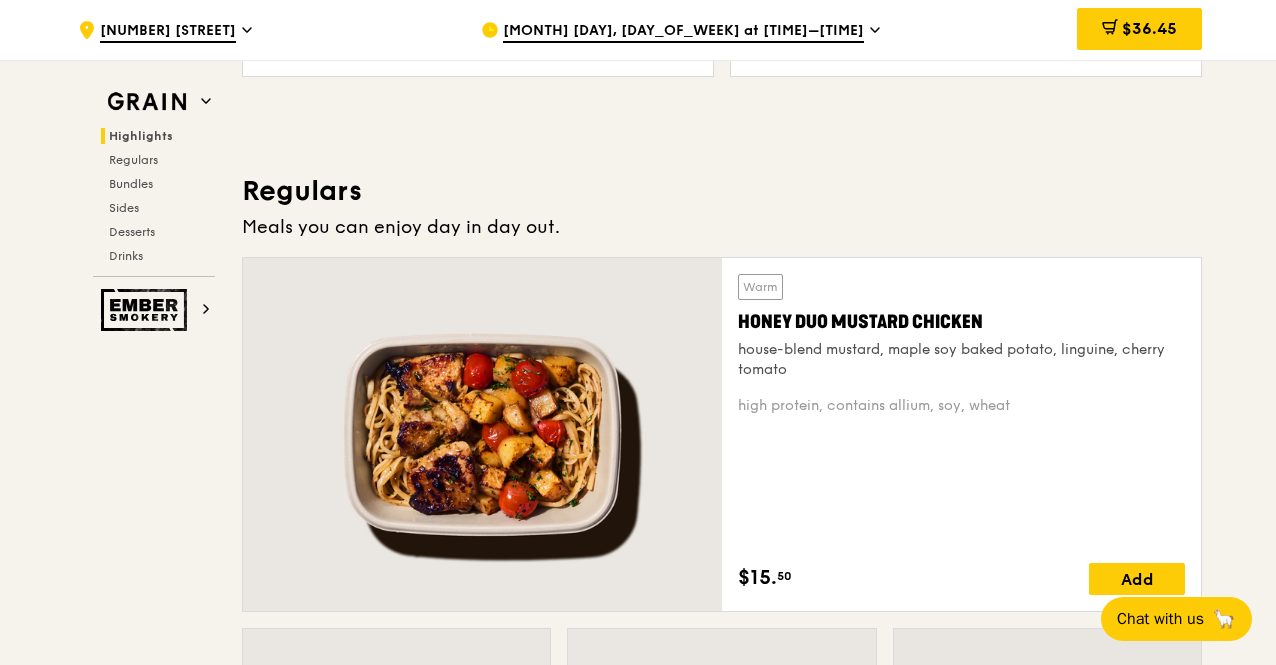 scroll, scrollTop: 900, scrollLeft: 0, axis: vertical 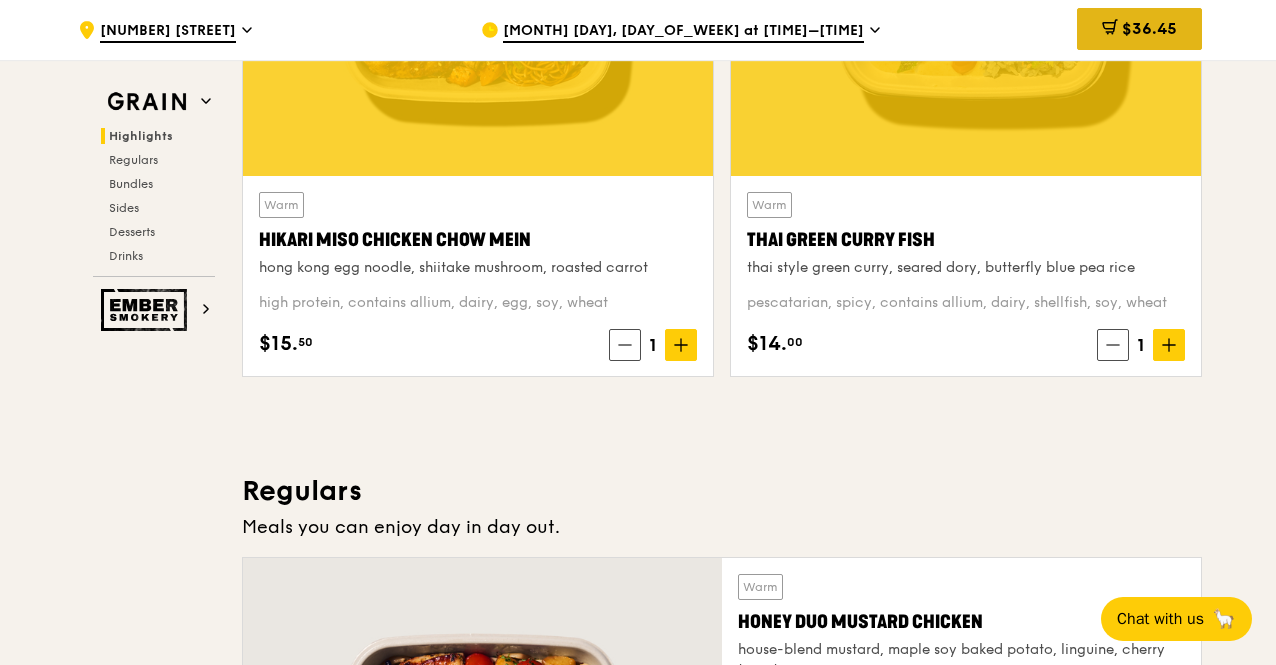 click on "$36.45" at bounding box center [1149, 28] 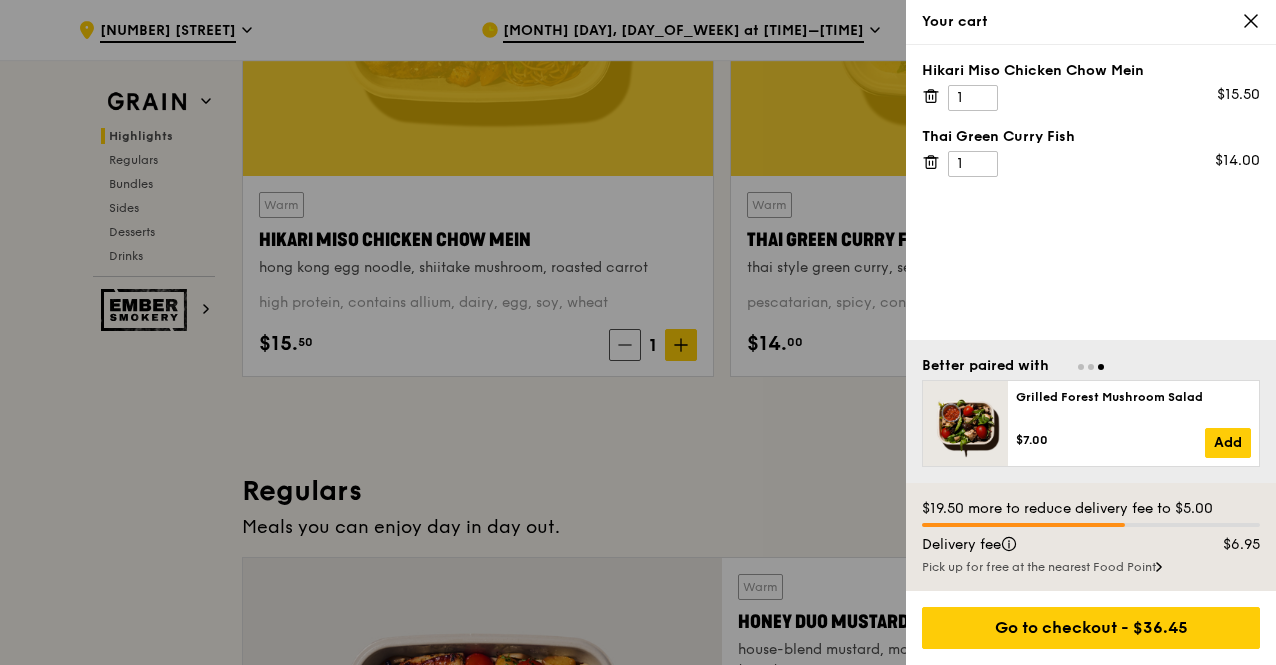 click 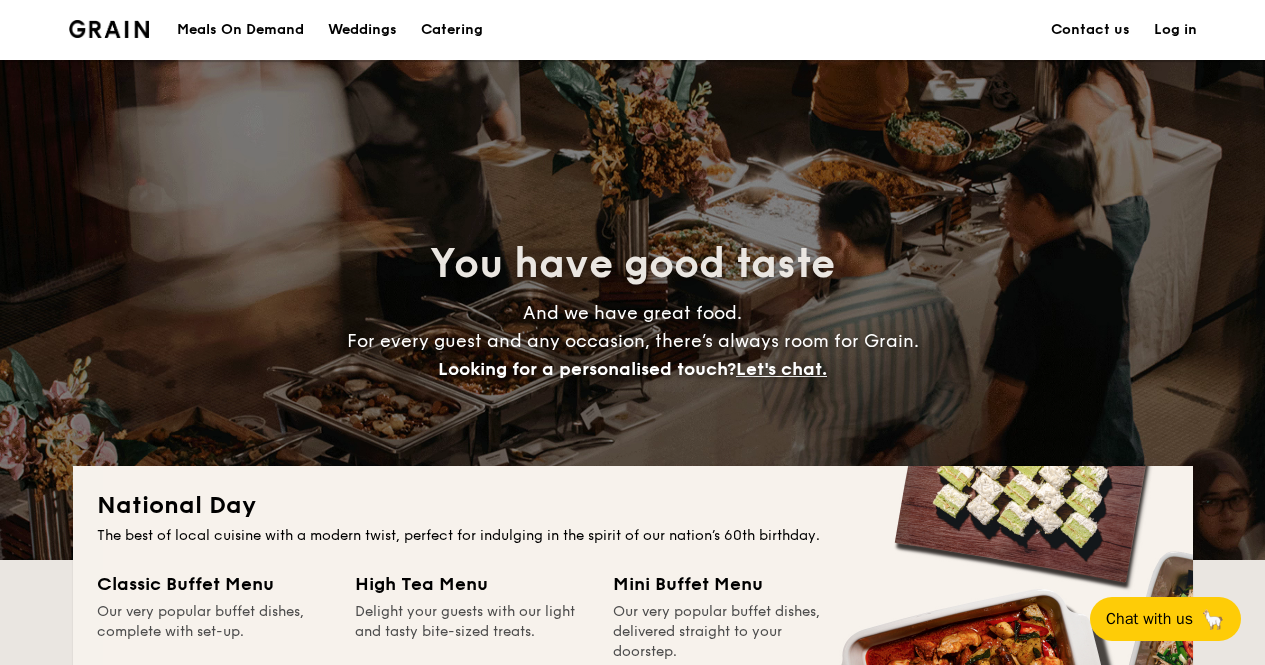 scroll, scrollTop: 0, scrollLeft: 0, axis: both 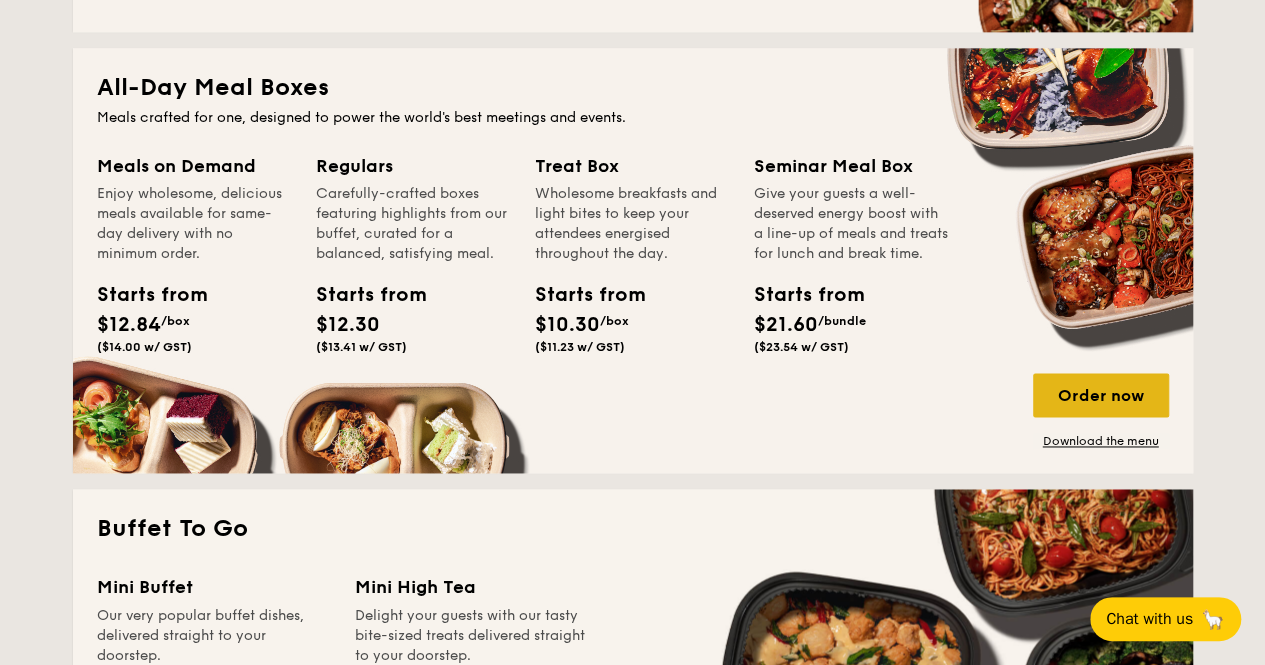 click on "Order now" at bounding box center (1101, 395) 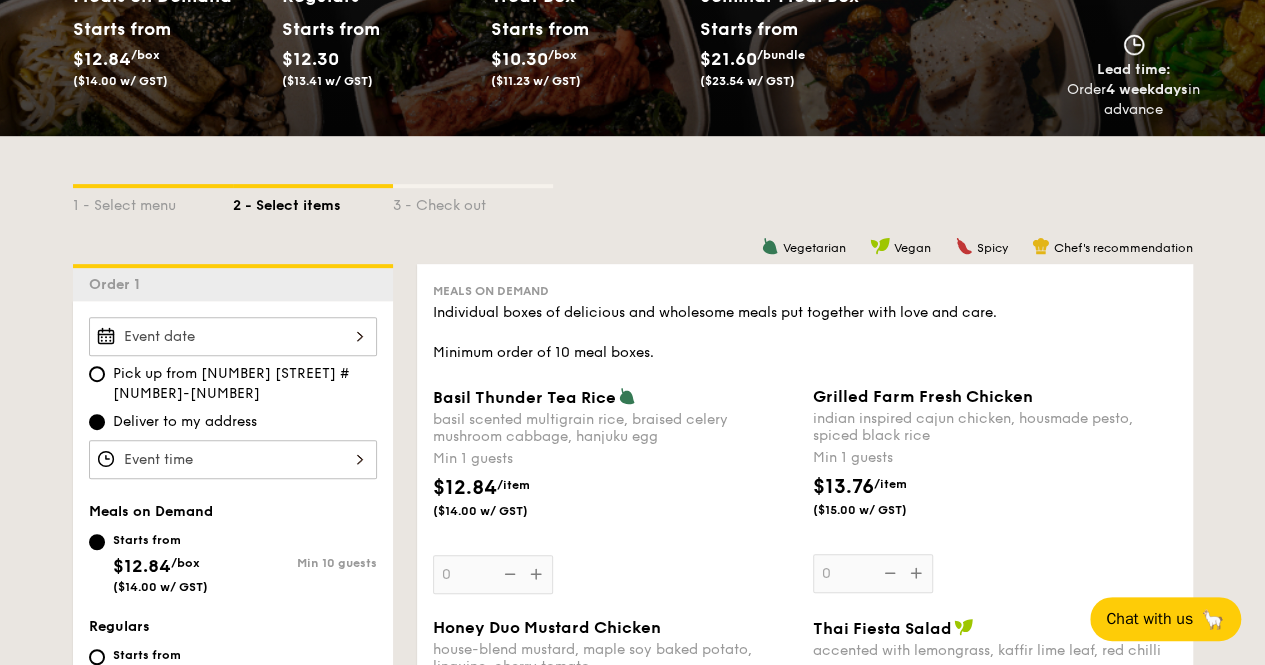 scroll, scrollTop: 500, scrollLeft: 0, axis: vertical 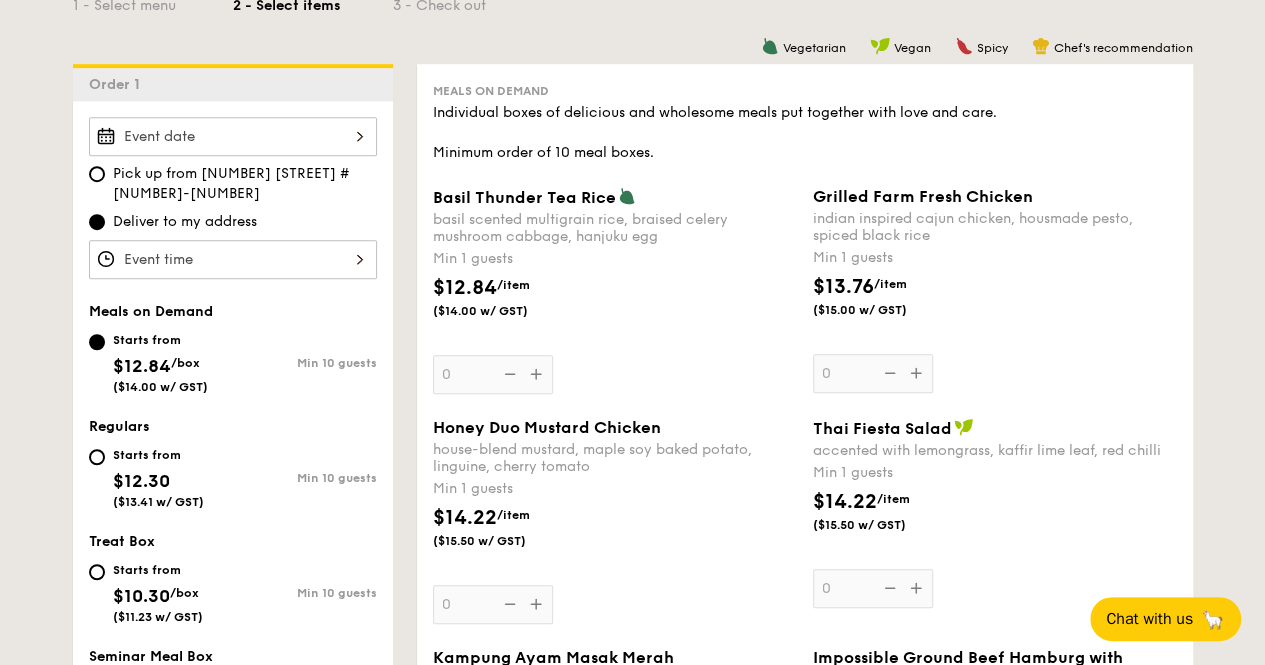 click at bounding box center (233, 136) 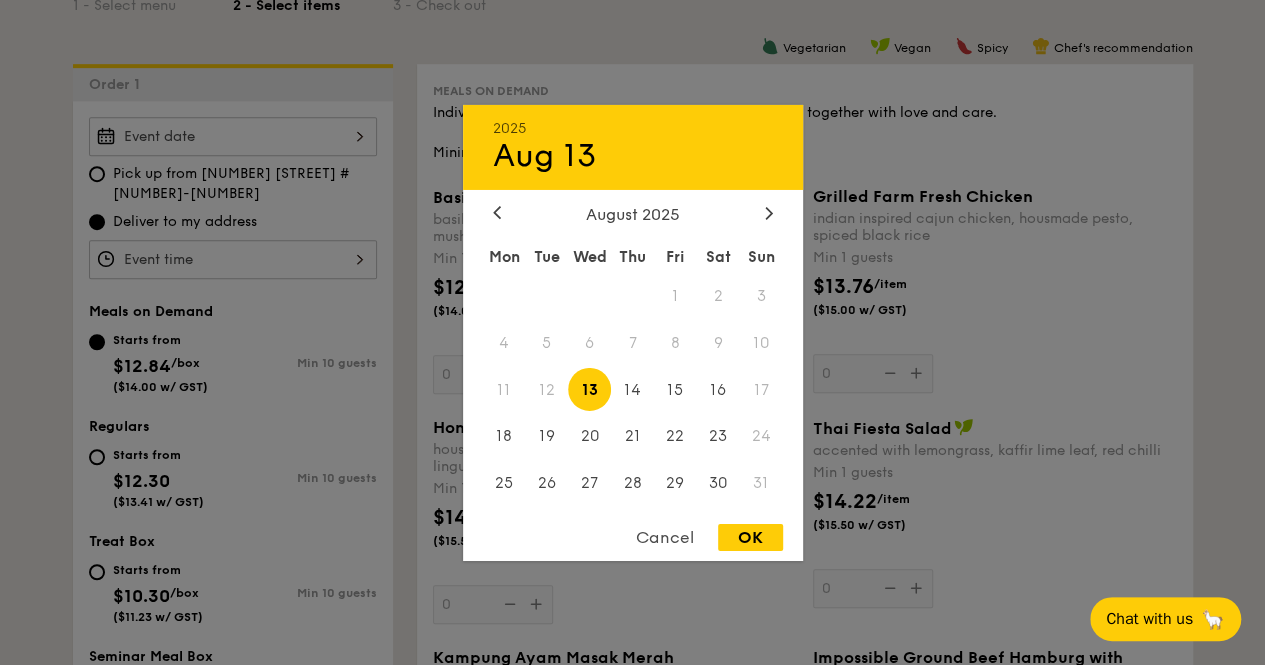click on "13" at bounding box center (589, 389) 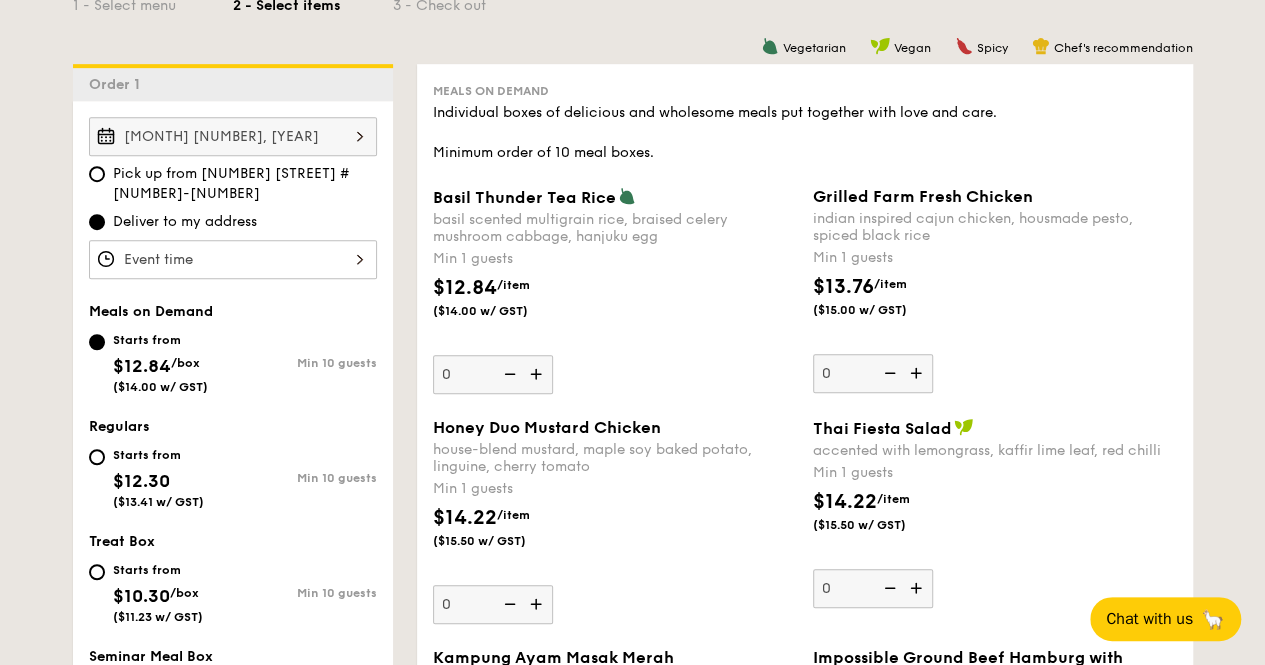 click at bounding box center (233, 259) 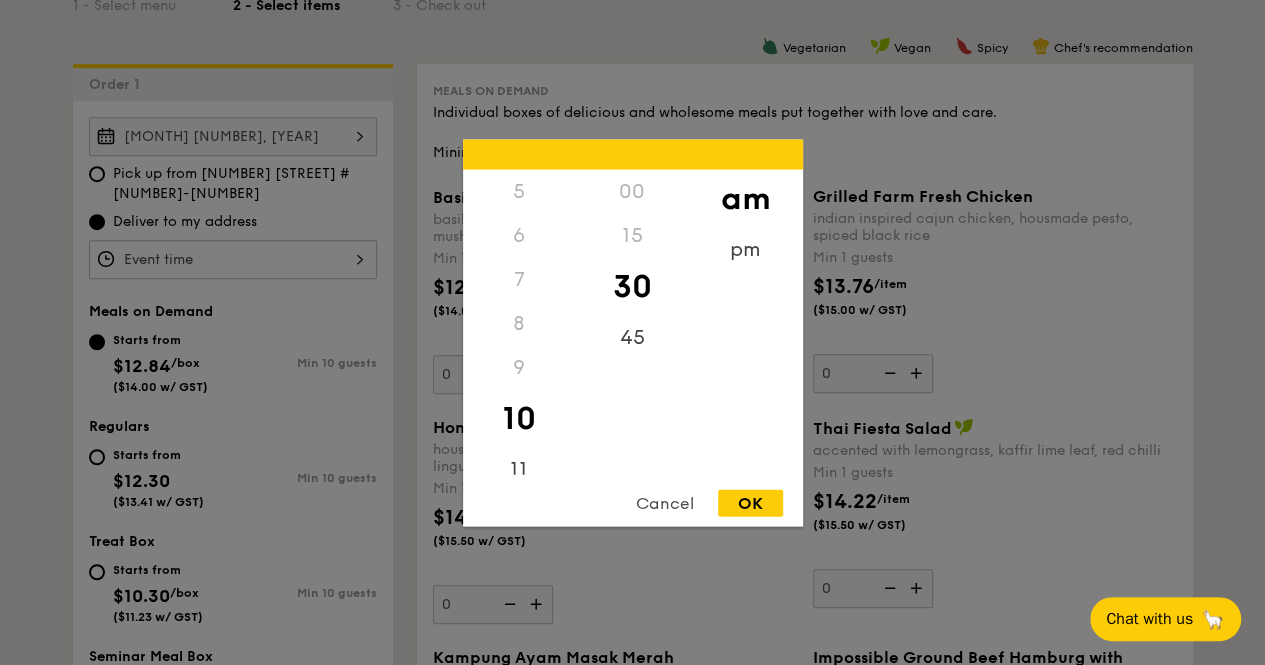 scroll, scrollTop: 236, scrollLeft: 0, axis: vertical 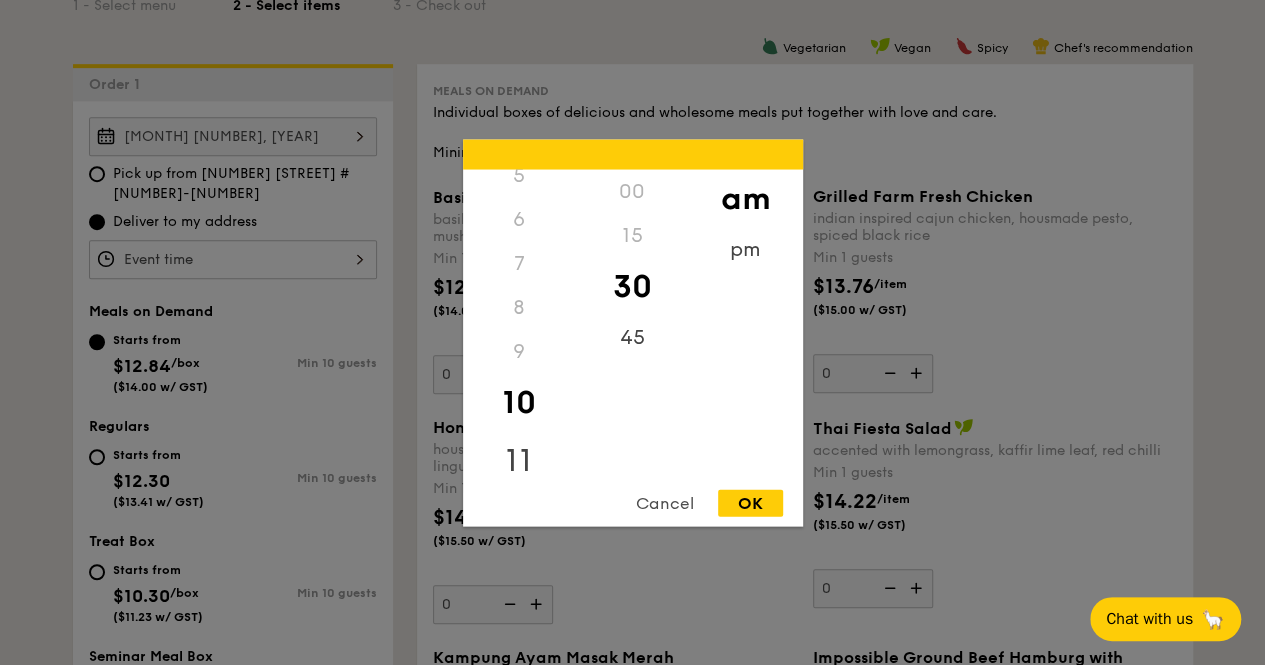 click on "11" at bounding box center (519, 460) 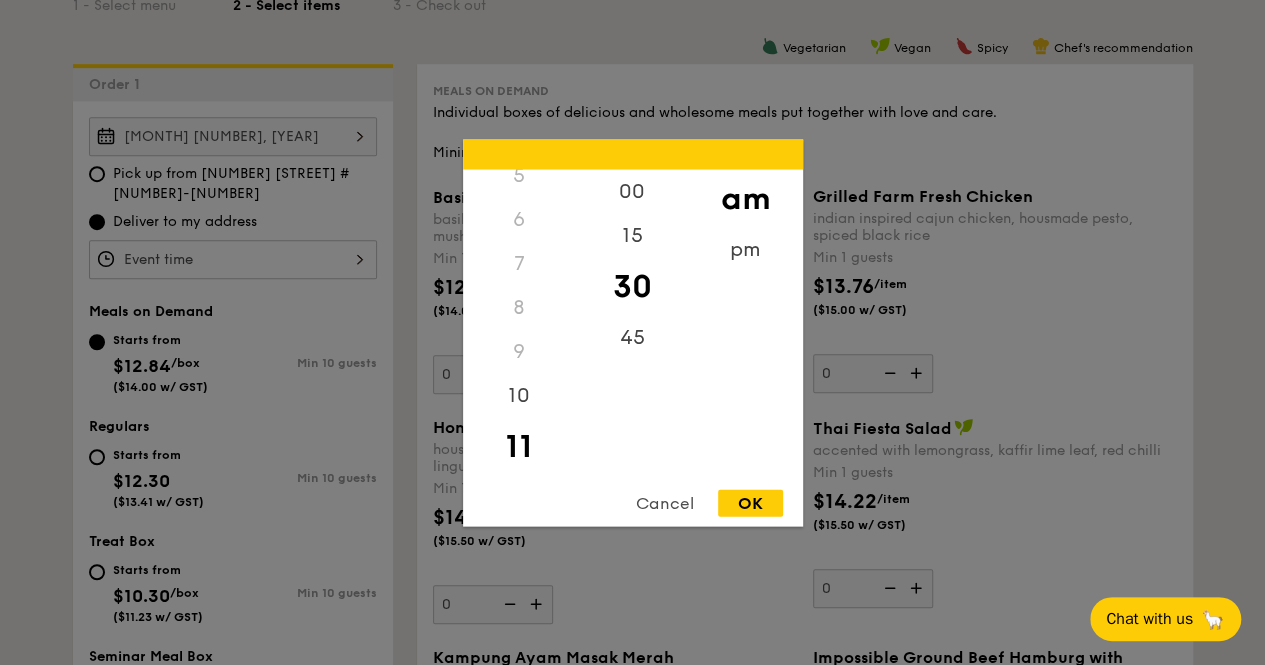 click on "OK" at bounding box center [750, 502] 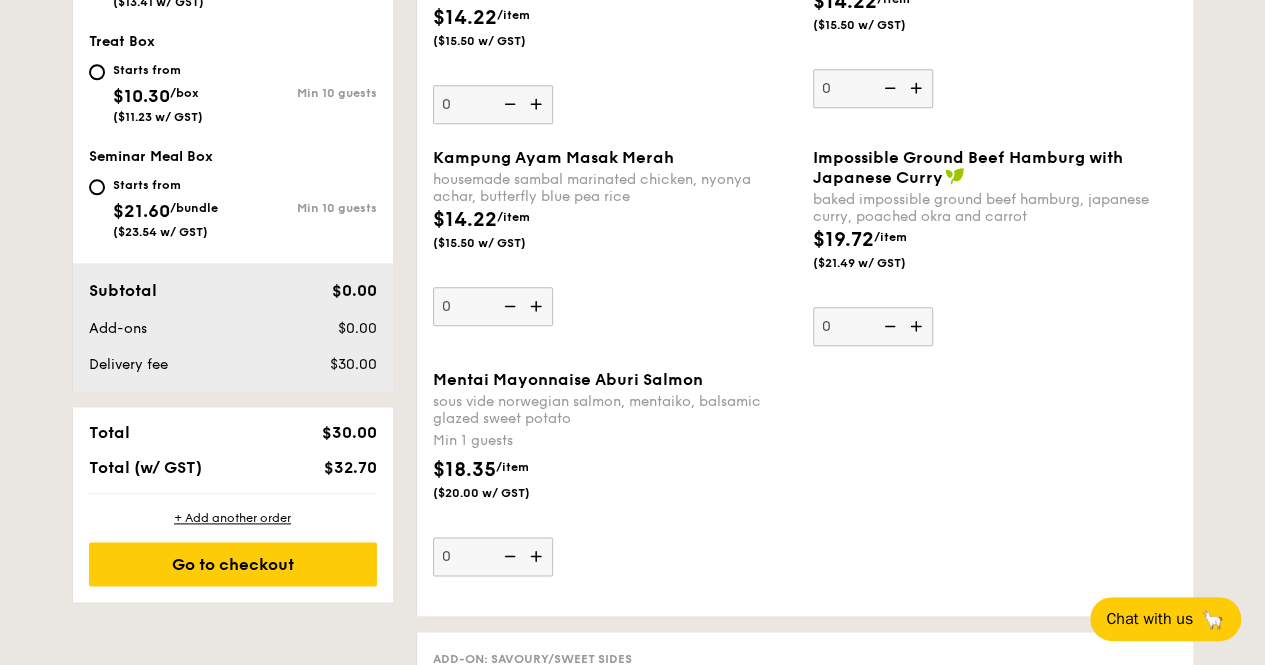 scroll, scrollTop: 1100, scrollLeft: 0, axis: vertical 